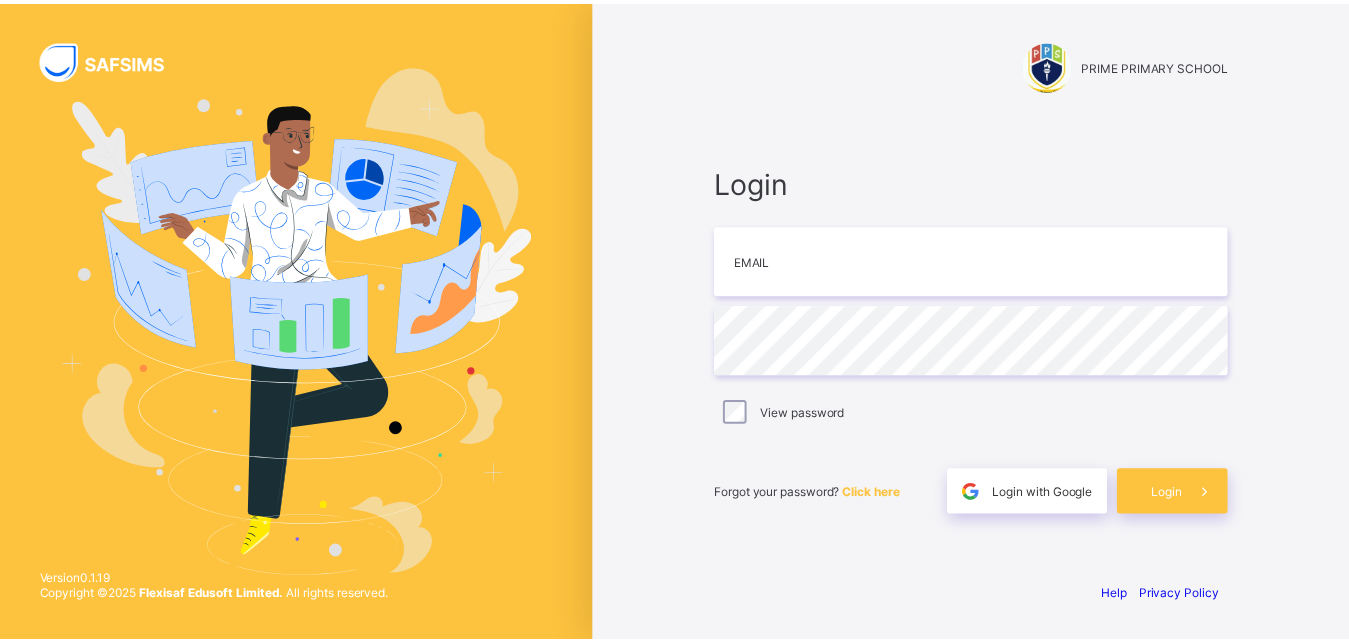 scroll, scrollTop: 0, scrollLeft: 0, axis: both 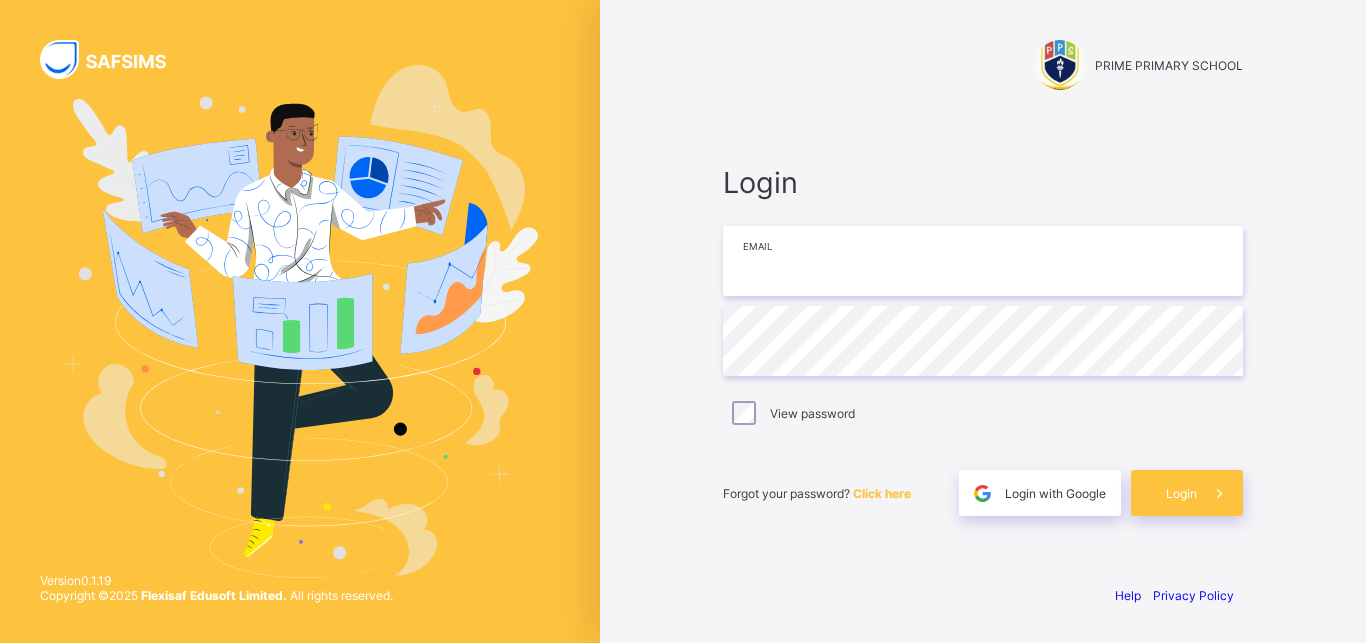 click at bounding box center [983, 261] 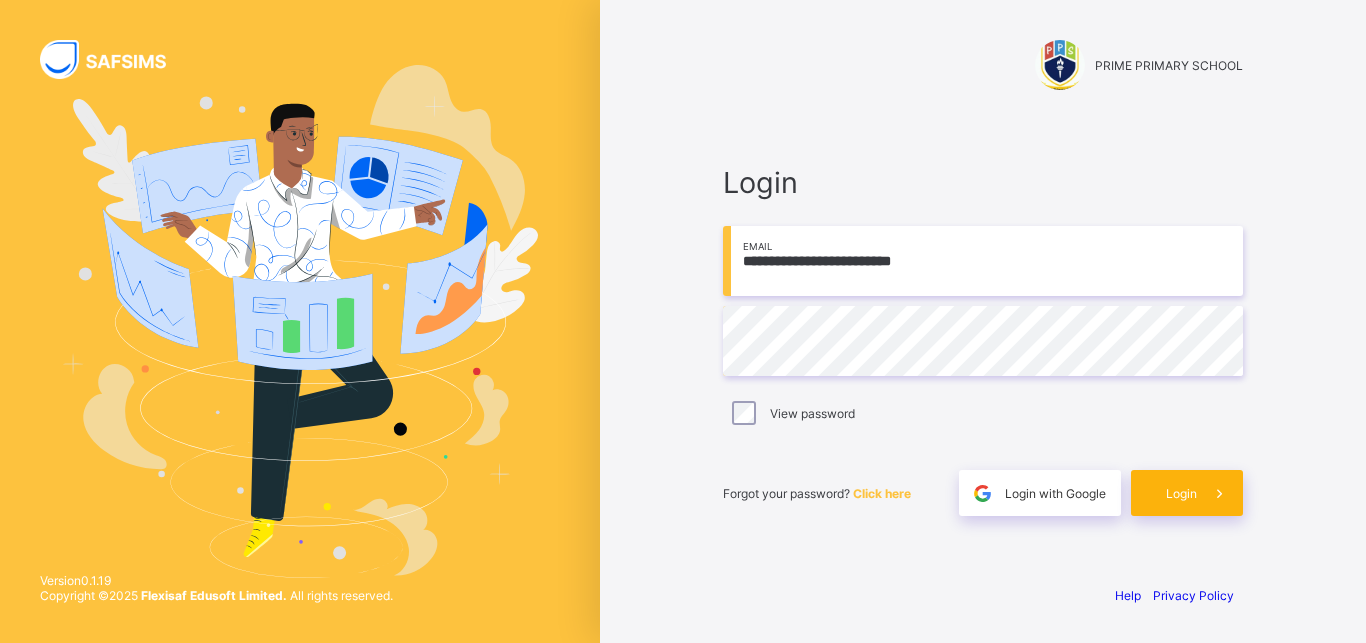 click at bounding box center (1220, 493) 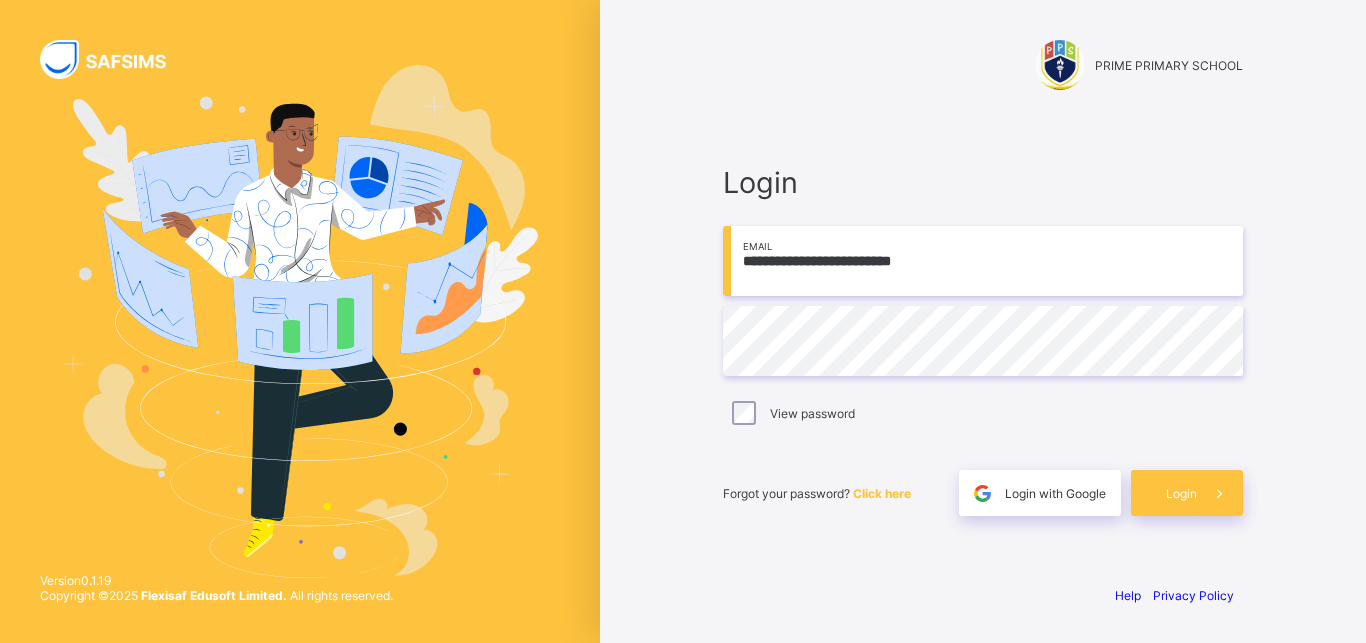 click on "**********" at bounding box center [983, 261] 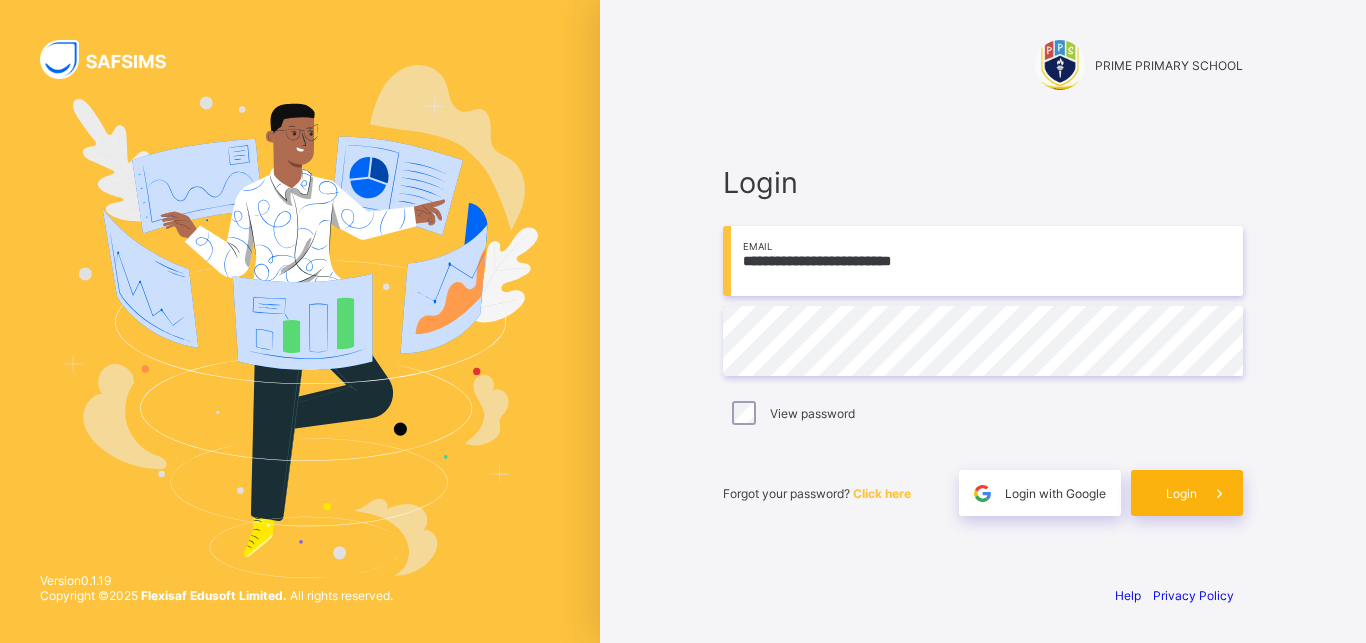 click on "Login" at bounding box center (1181, 493) 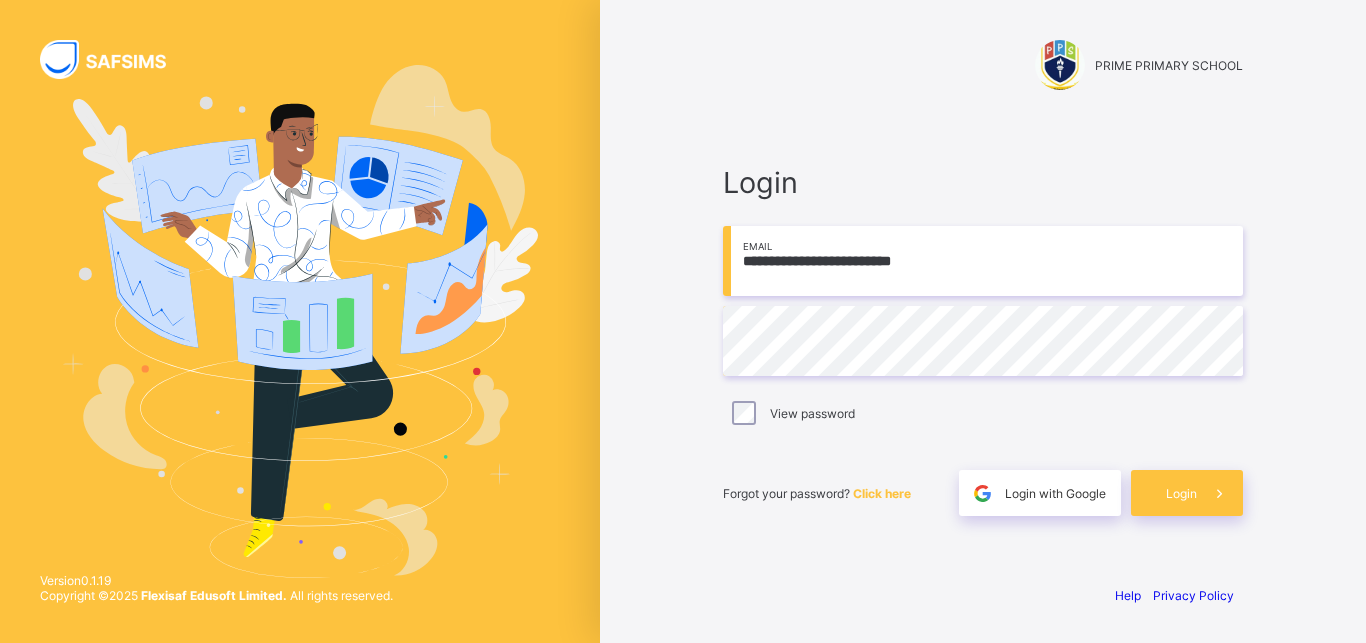 click on "**********" at bounding box center [983, 261] 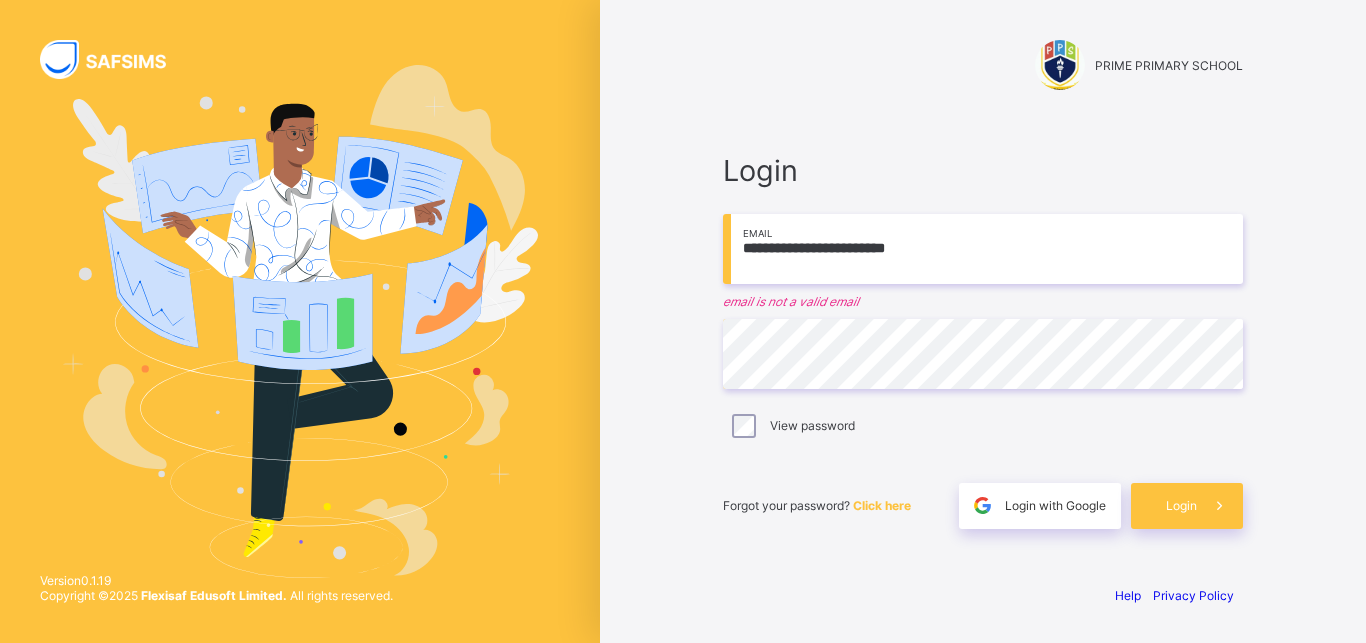 type on "**********" 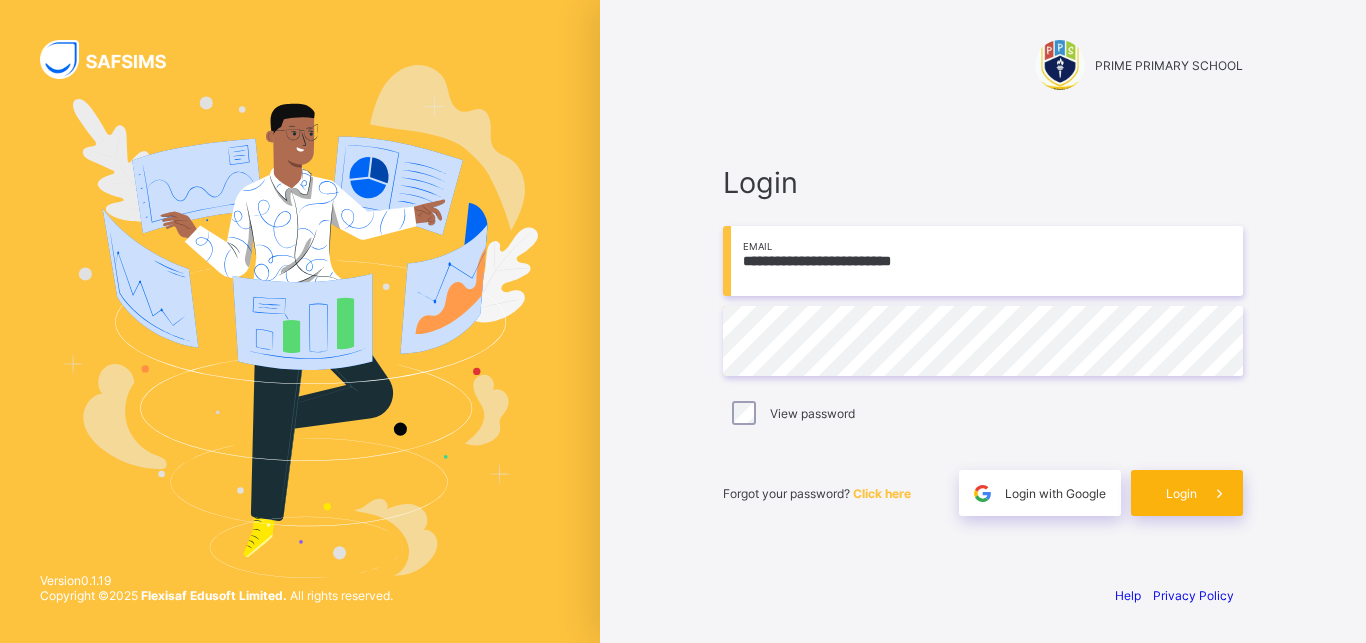 click on "Login" at bounding box center [1187, 493] 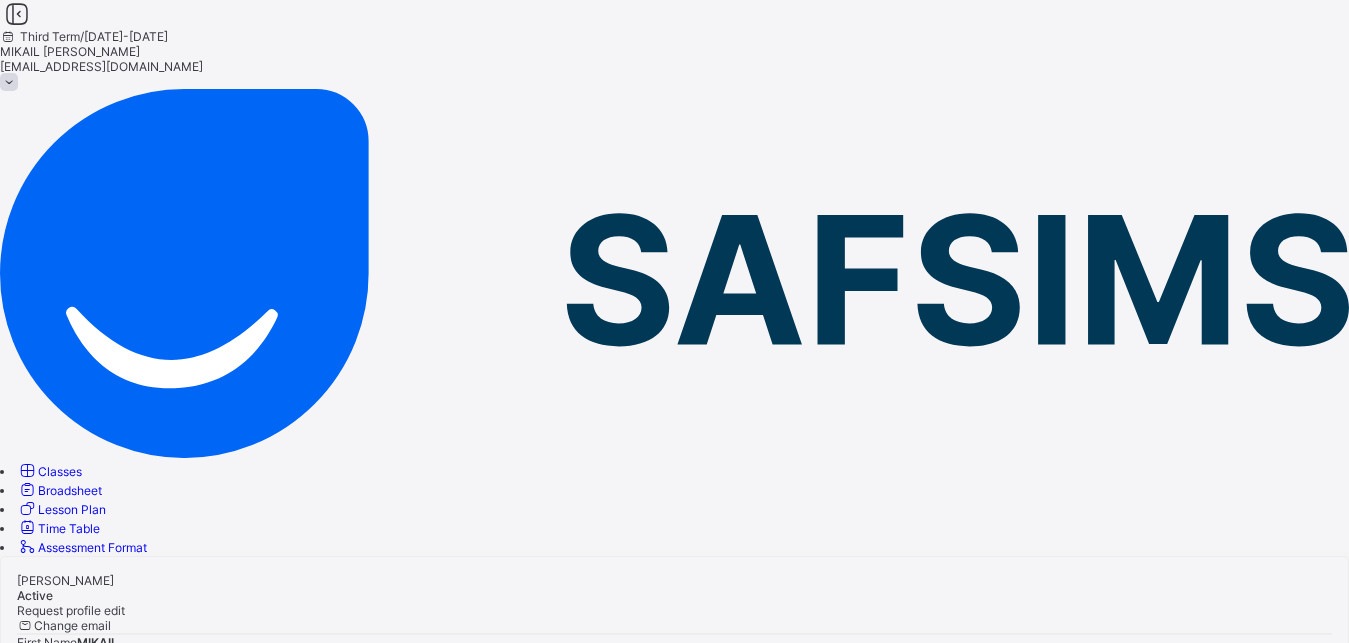 click on "Classes" at bounding box center [60, 471] 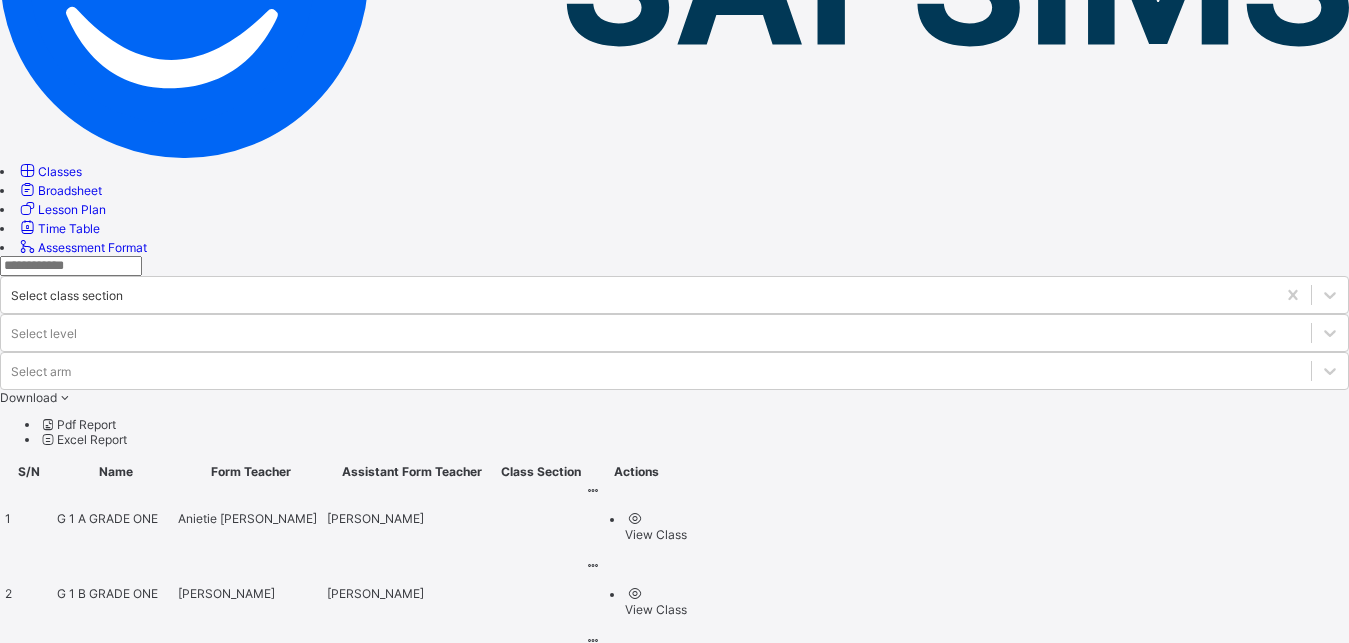 scroll, scrollTop: 317, scrollLeft: 0, axis: vertical 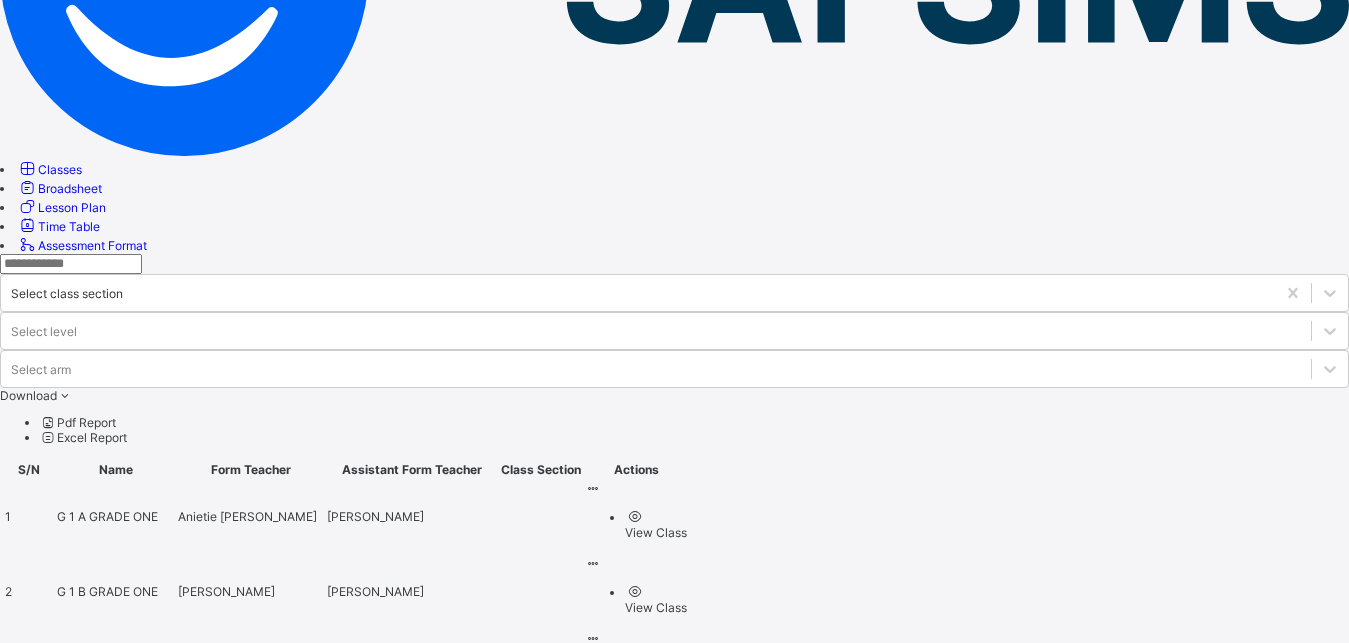 click on "G 6   A" at bounding box center [73, 1266] 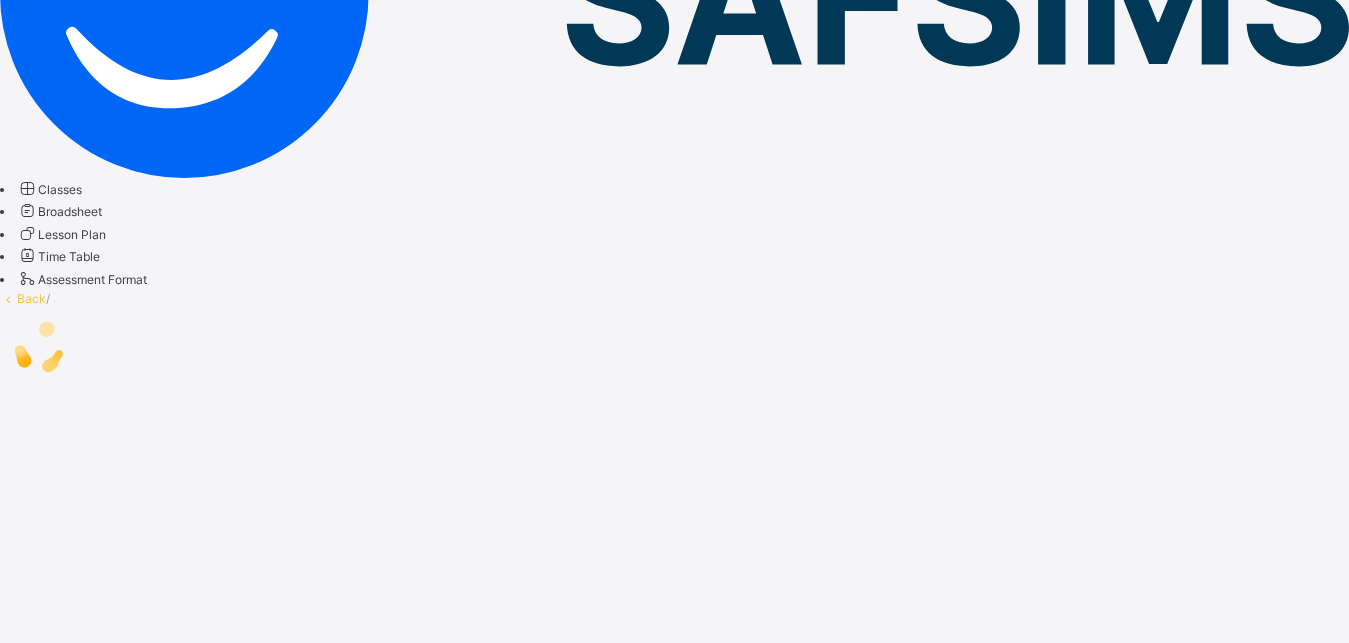 scroll, scrollTop: 0, scrollLeft: 0, axis: both 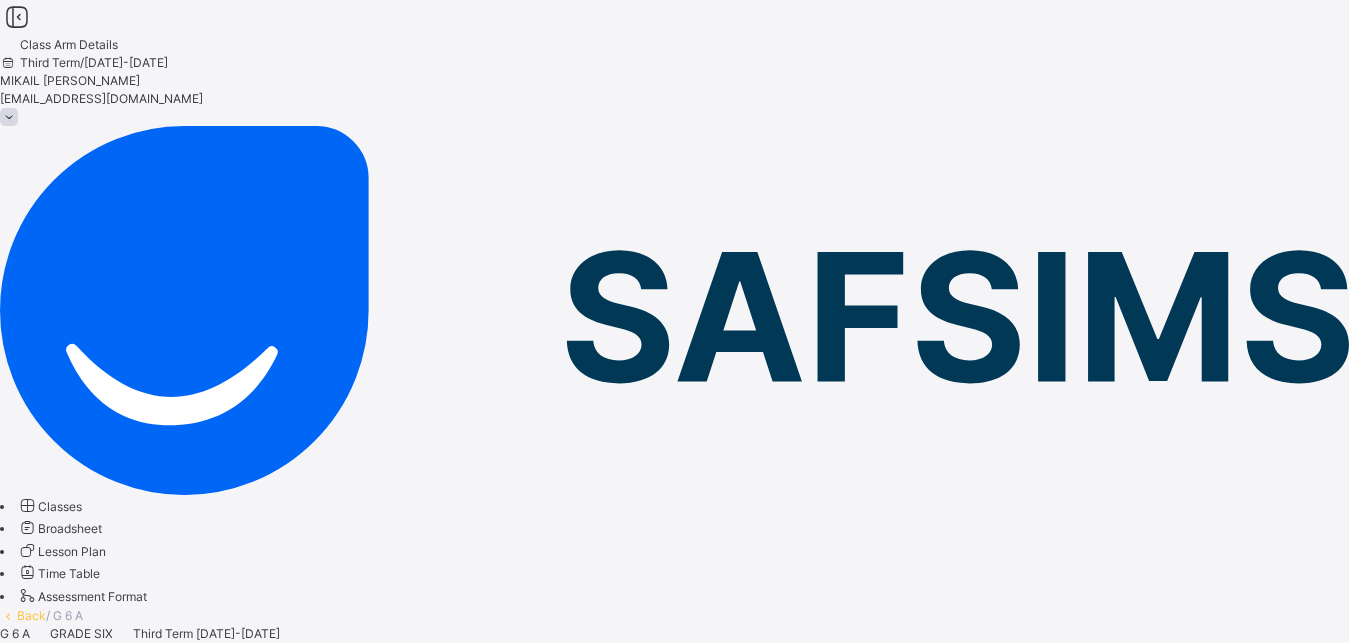 click on "Subjects" at bounding box center [24, 669] 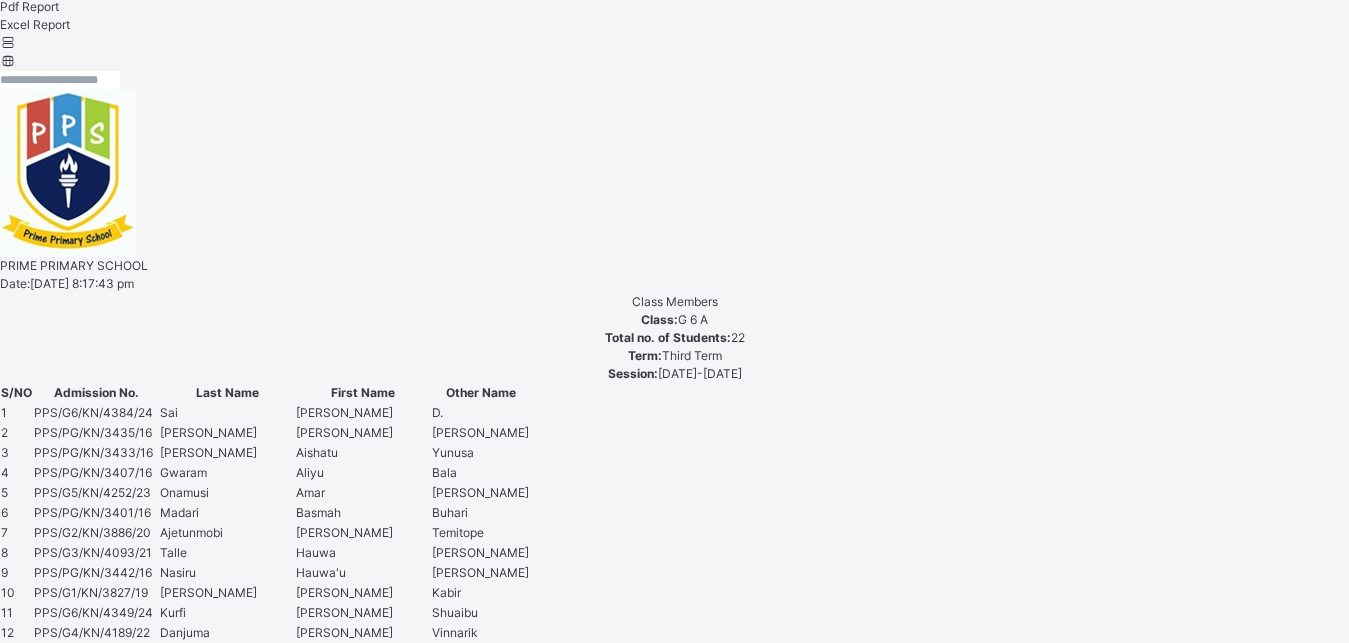 scroll, scrollTop: 819, scrollLeft: 0, axis: vertical 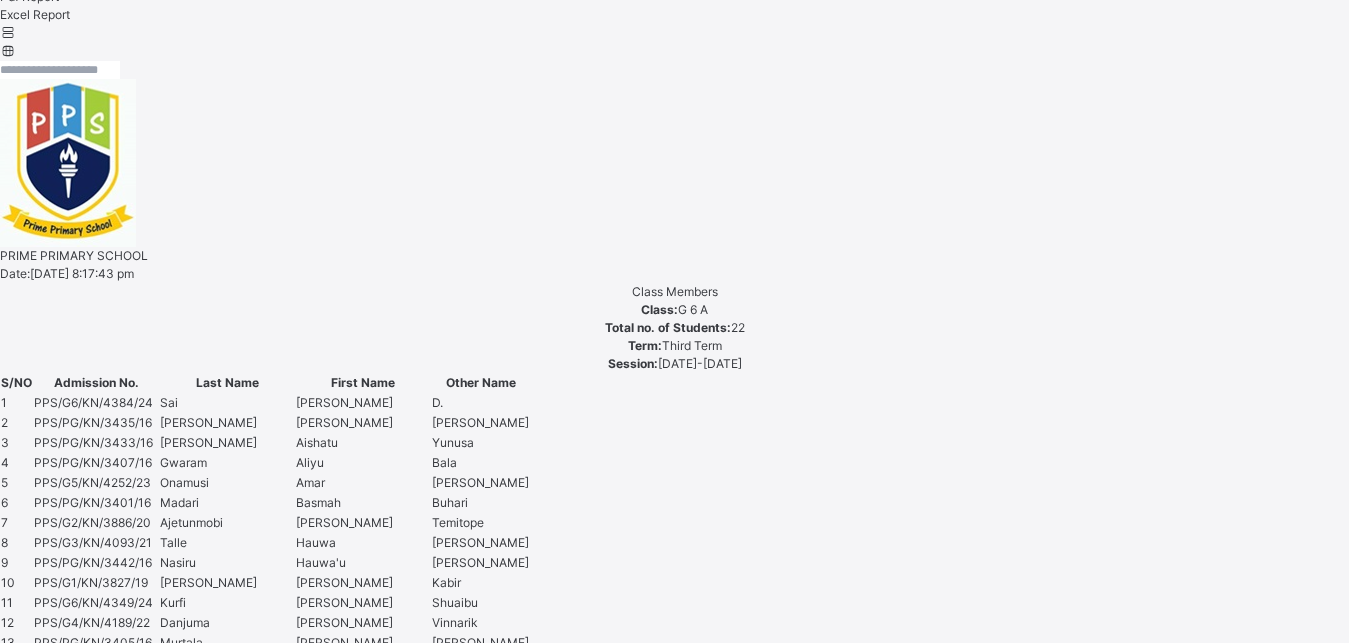 click on "Assess Students" at bounding box center (465, 2422) 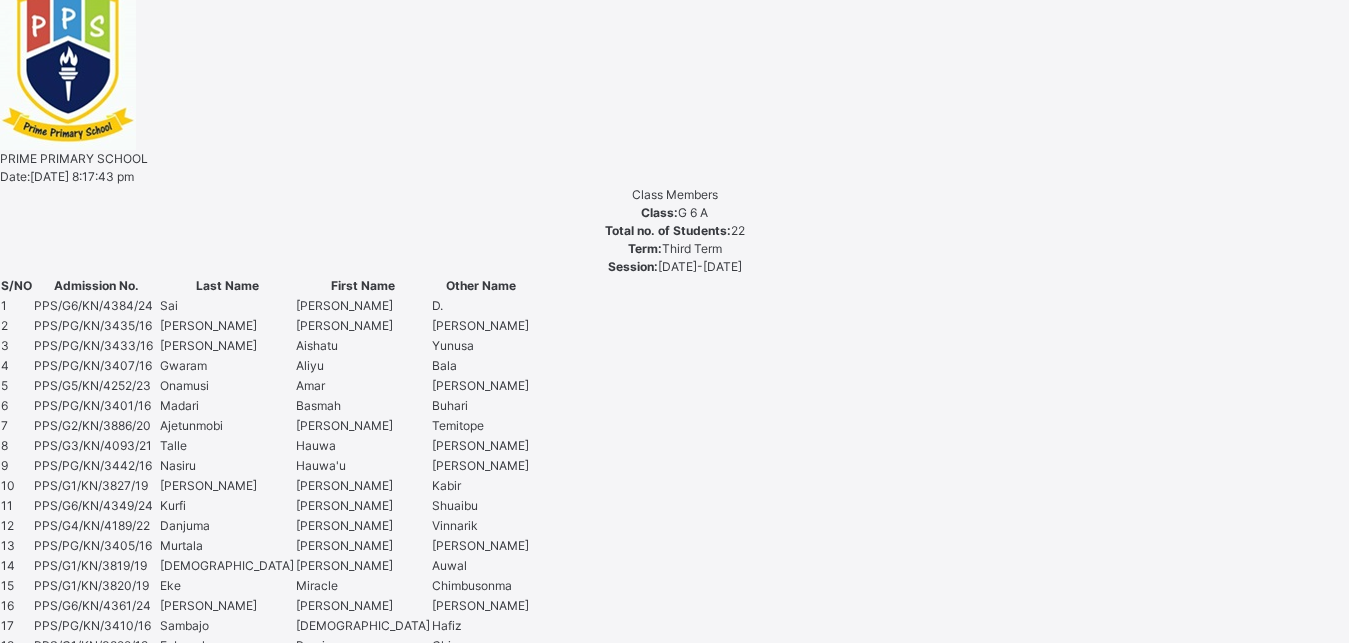 scroll, scrollTop: 918, scrollLeft: 0, axis: vertical 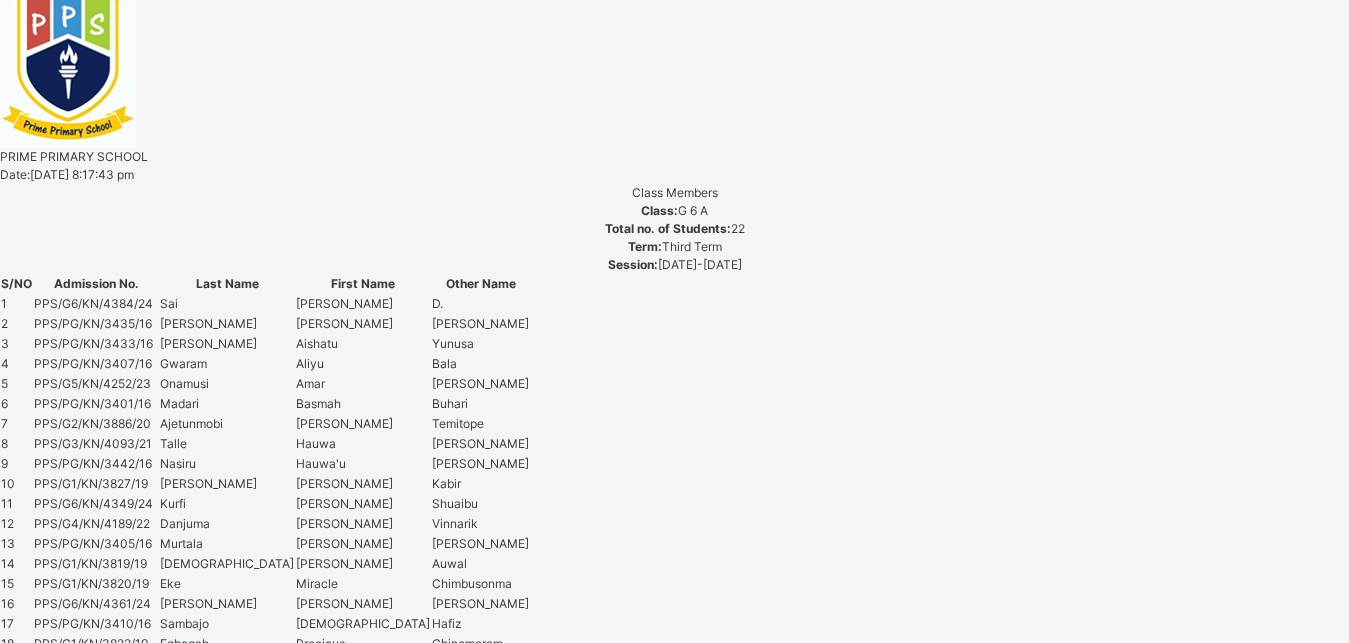 drag, startPoint x: 1104, startPoint y: 521, endPoint x: 1131, endPoint y: 518, distance: 27.166155 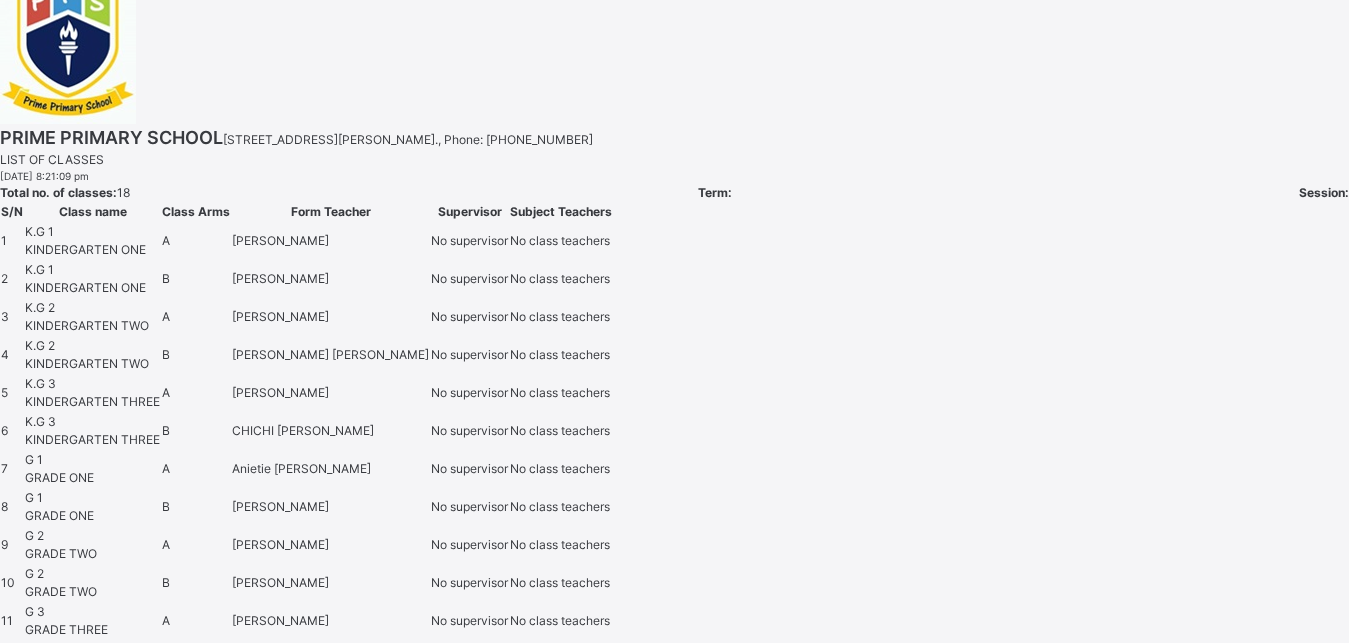 scroll, scrollTop: 0, scrollLeft: 0, axis: both 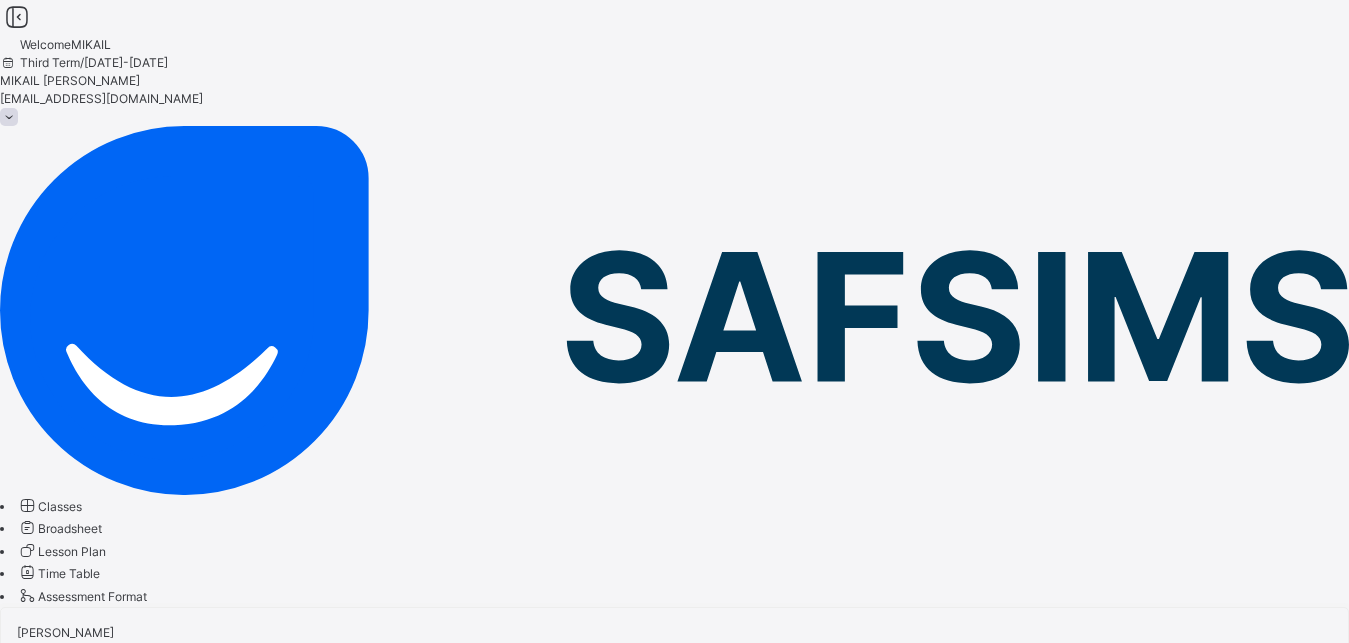 click at bounding box center (9, 117) 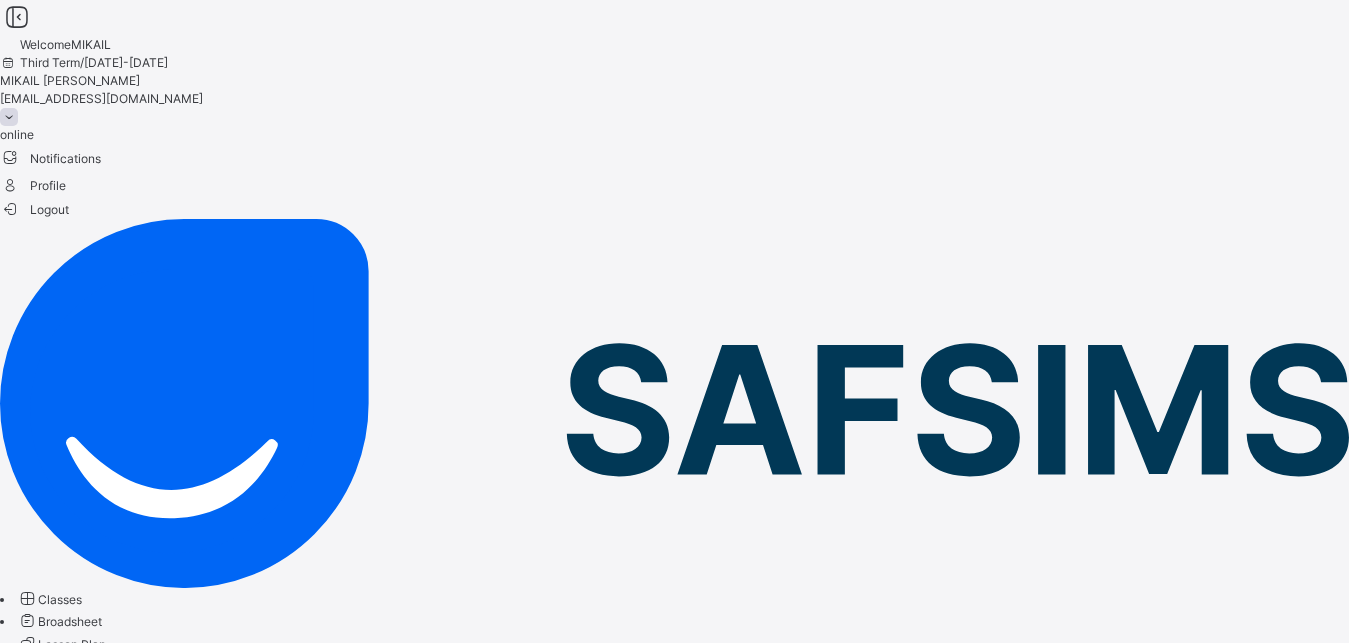 click on "Logout" at bounding box center [34, 209] 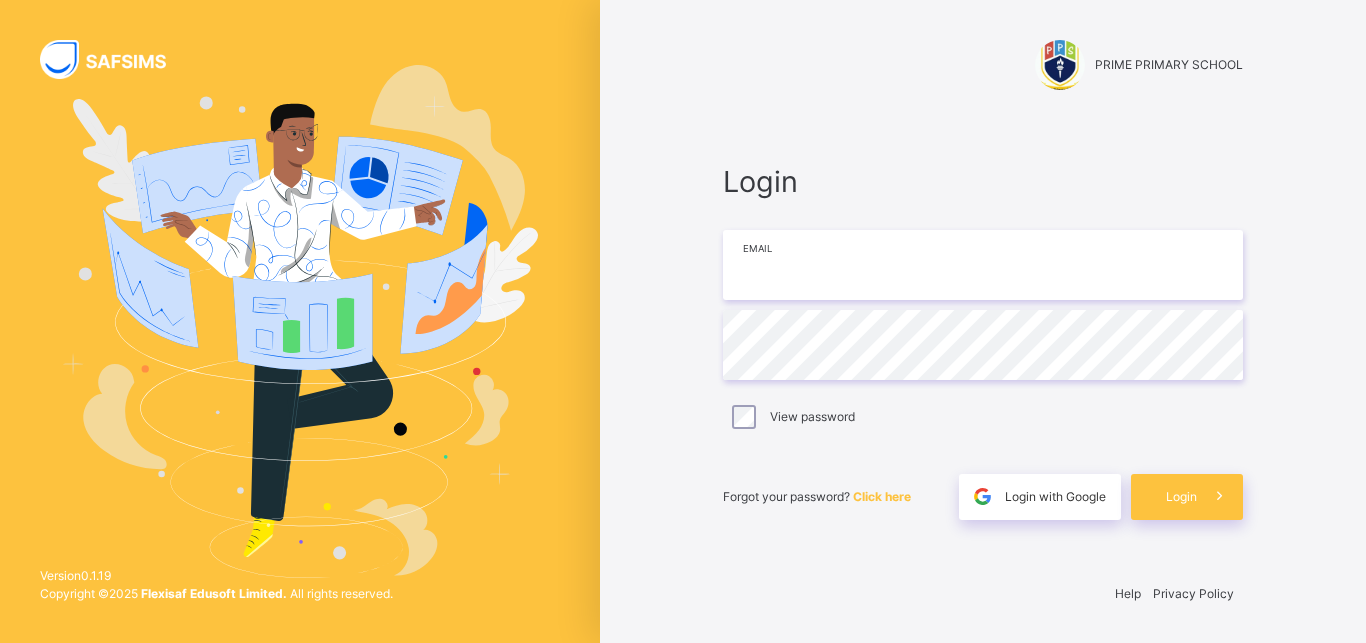 click at bounding box center (983, 265) 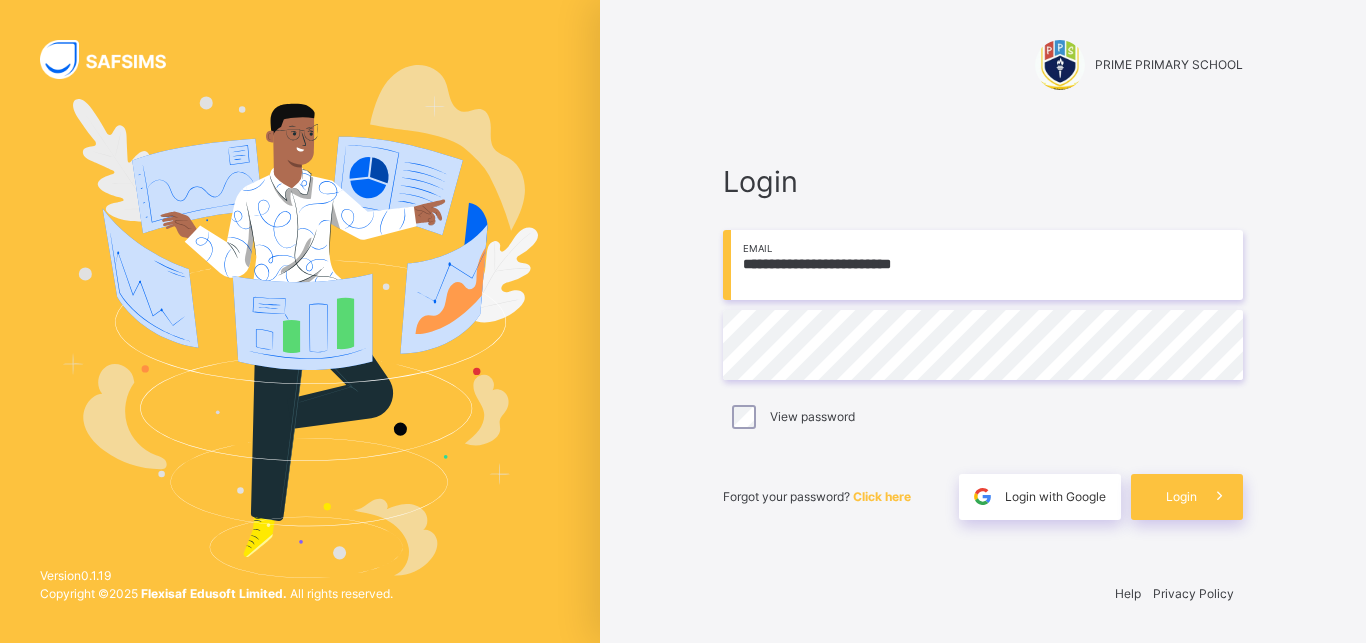 type on "**********" 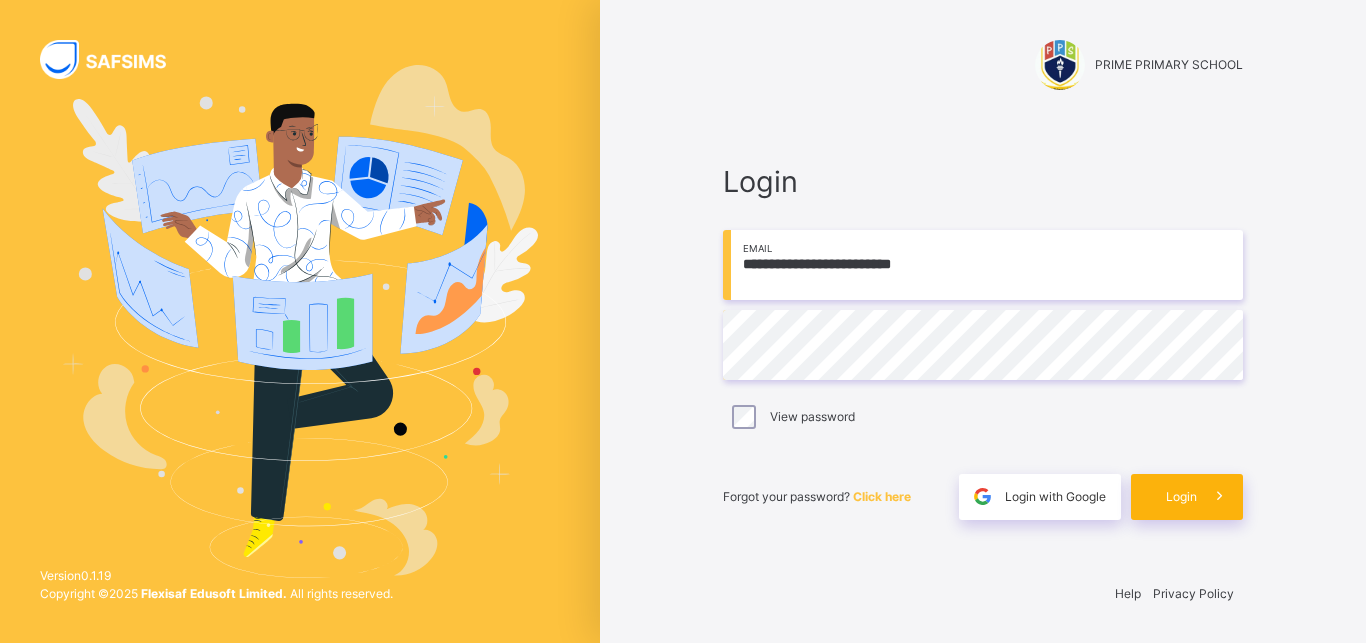 click on "Login" at bounding box center (1181, 497) 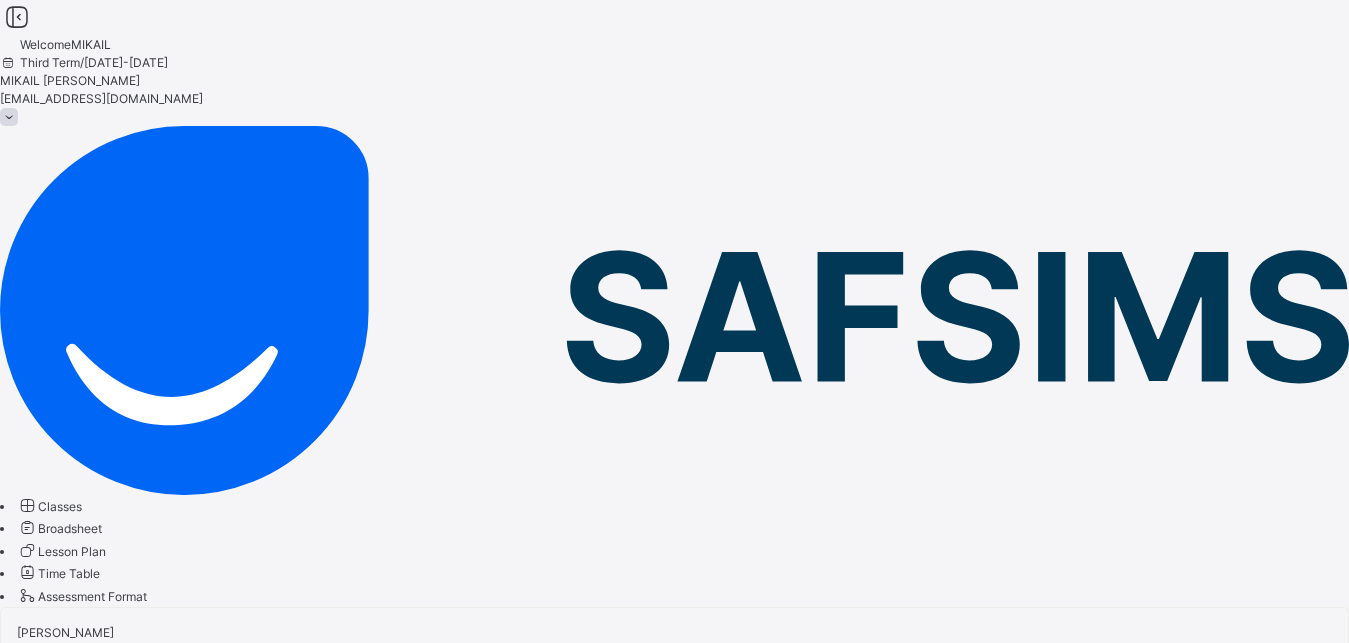 click at bounding box center (9, 117) 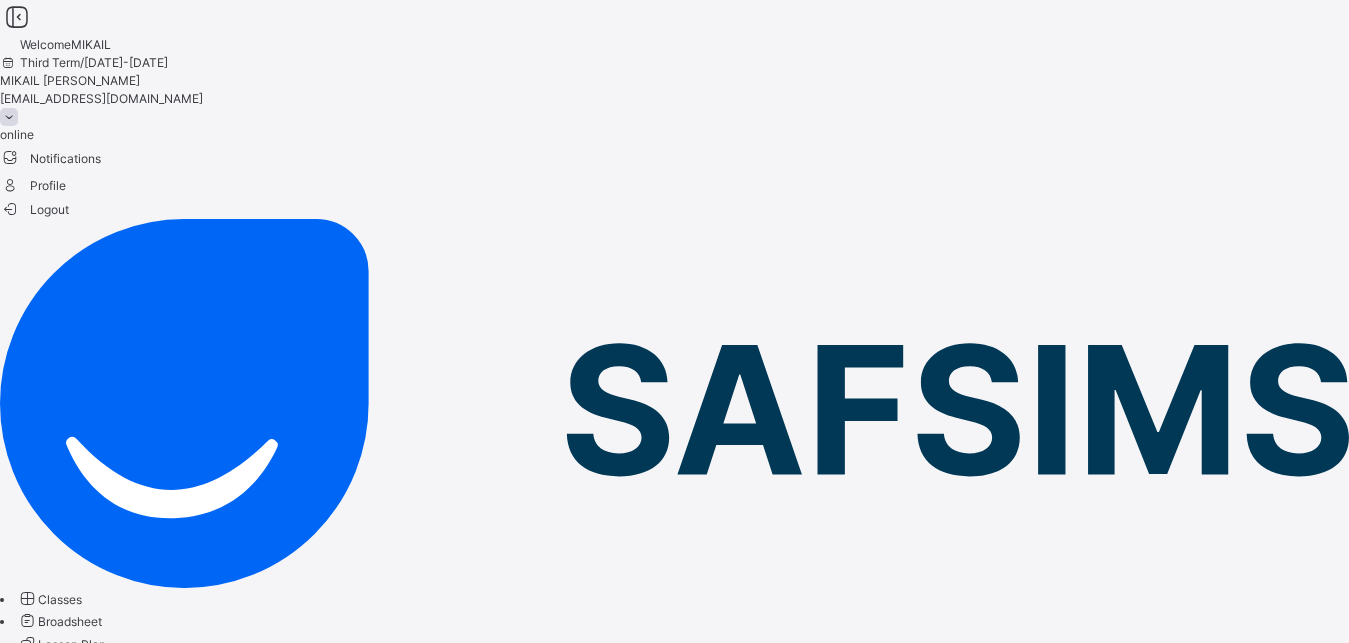 click on "[PERSON_NAME]   Active" at bounding box center [674, 735] 